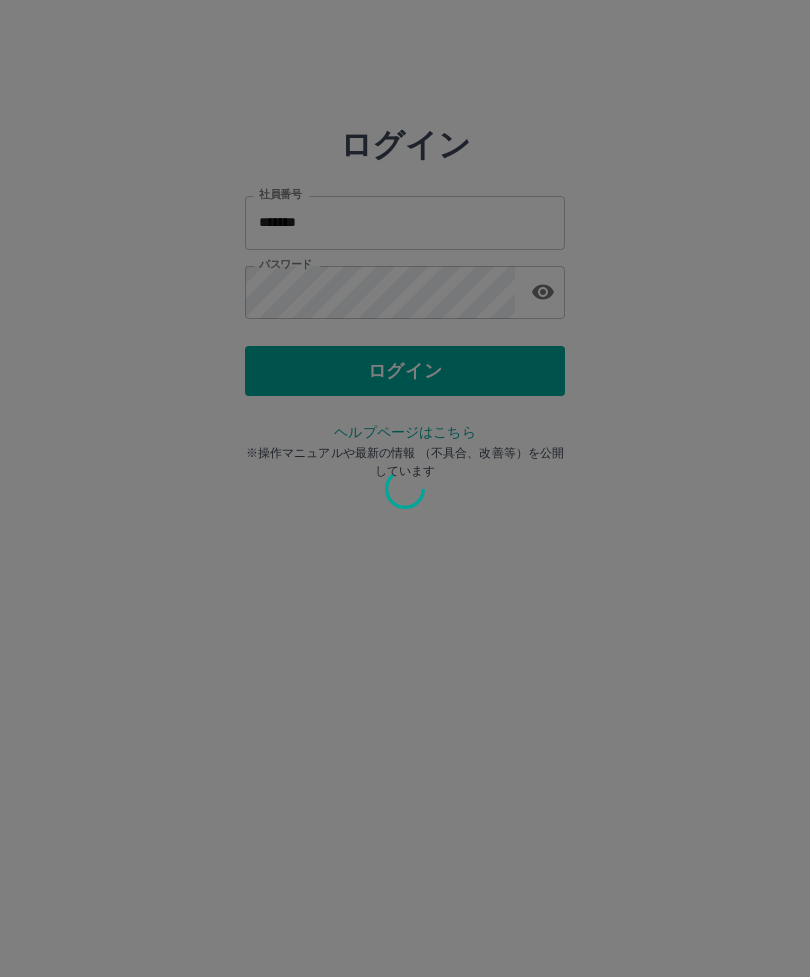 scroll, scrollTop: 0, scrollLeft: 0, axis: both 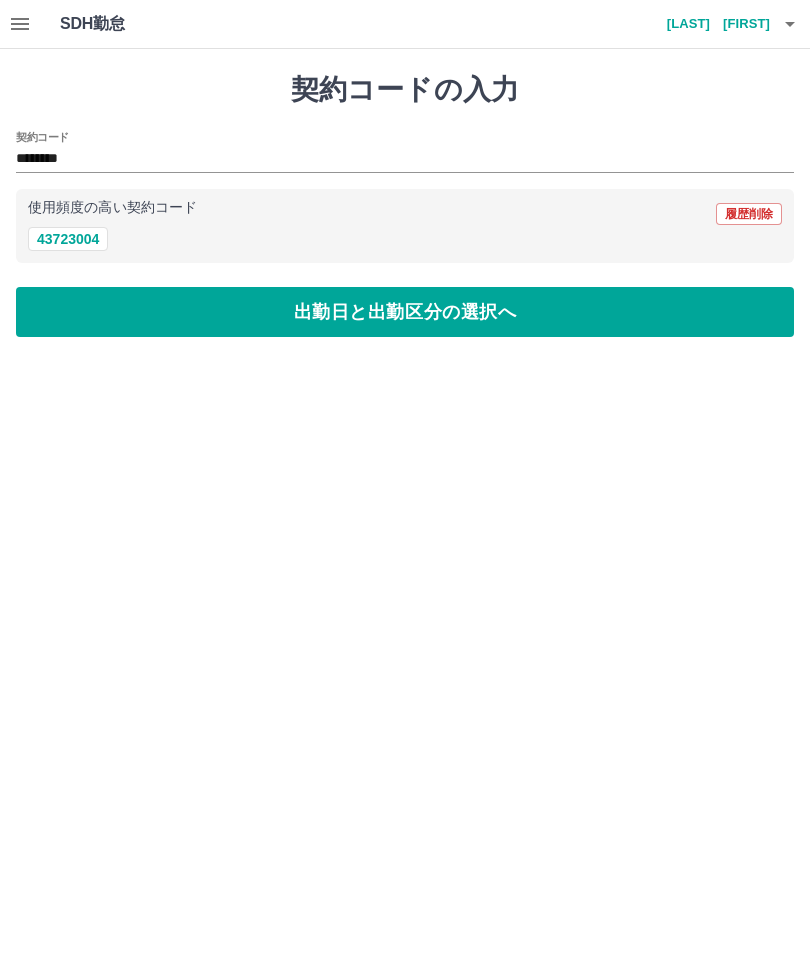 click on "出勤日と出勤区分の選択へ" at bounding box center (405, 312) 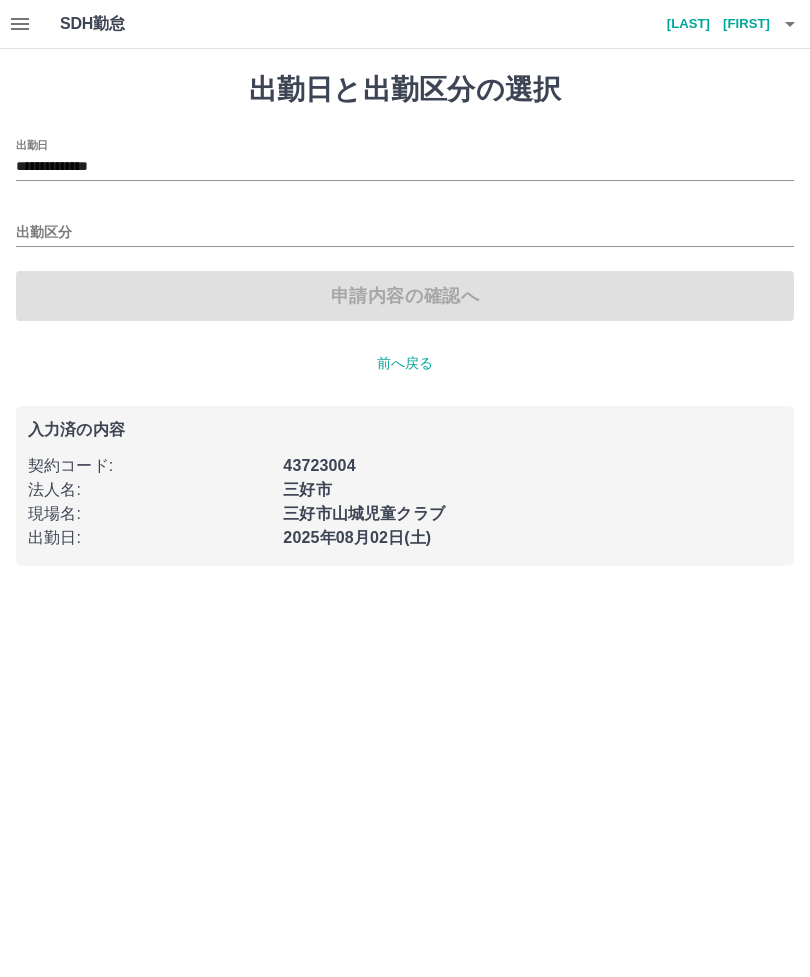 click on "出勤区分" at bounding box center (405, 233) 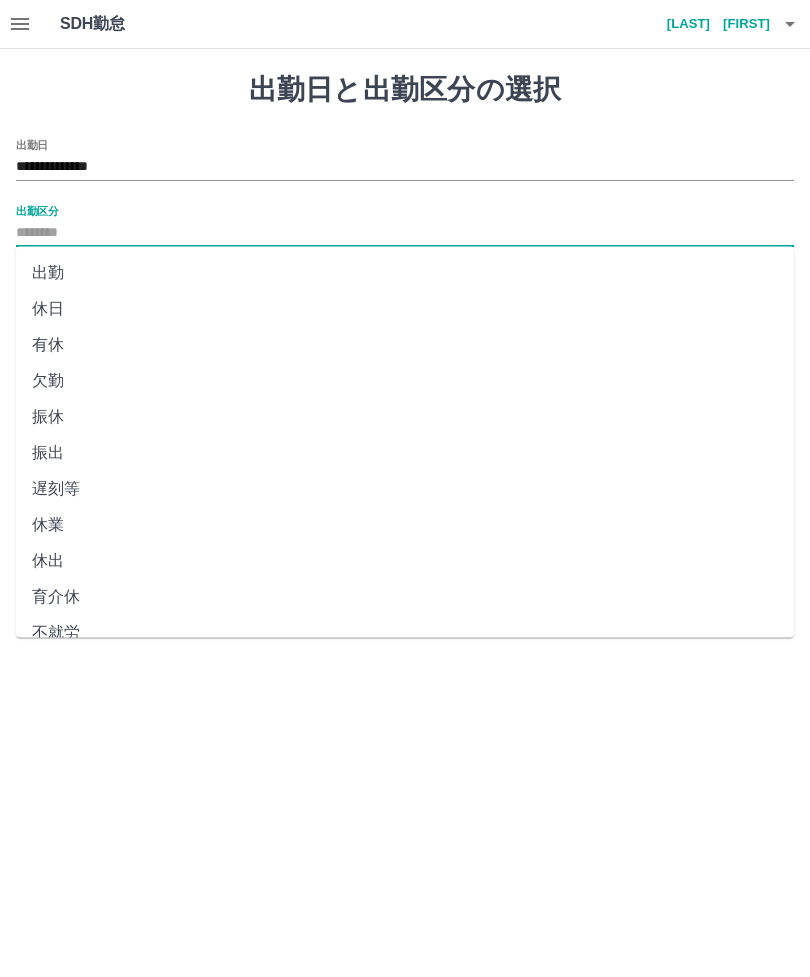 click on "出勤" at bounding box center [405, 273] 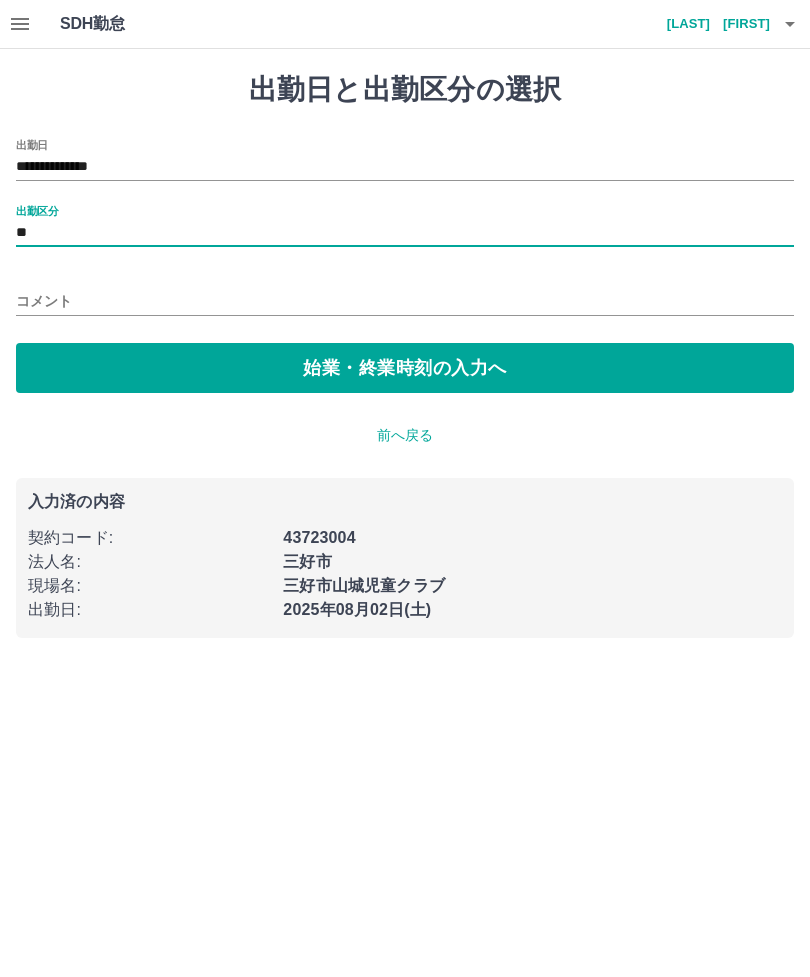 click on "始業・終業時刻の入力へ" at bounding box center [405, 368] 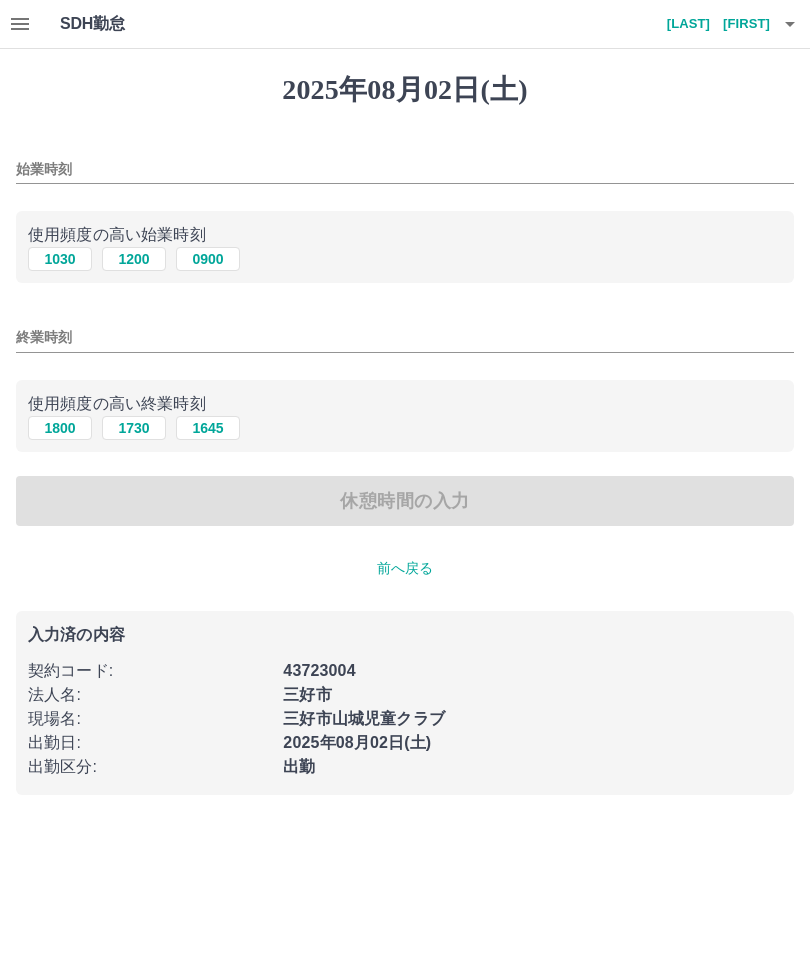 click on "始業時刻" at bounding box center (405, 169) 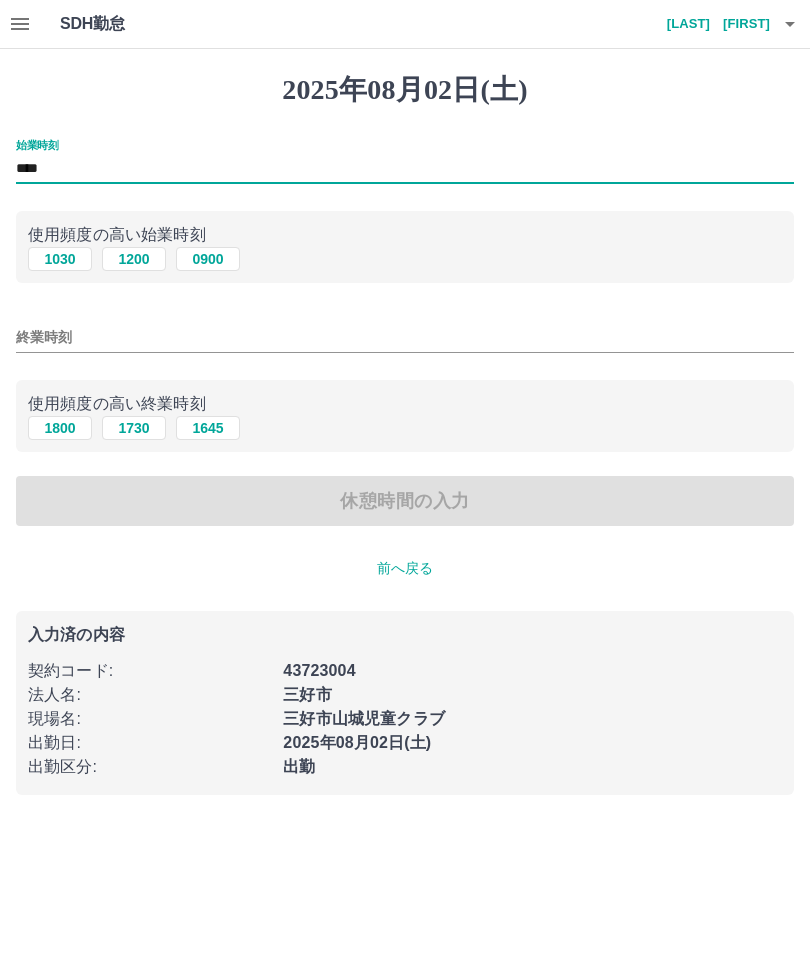 type on "****" 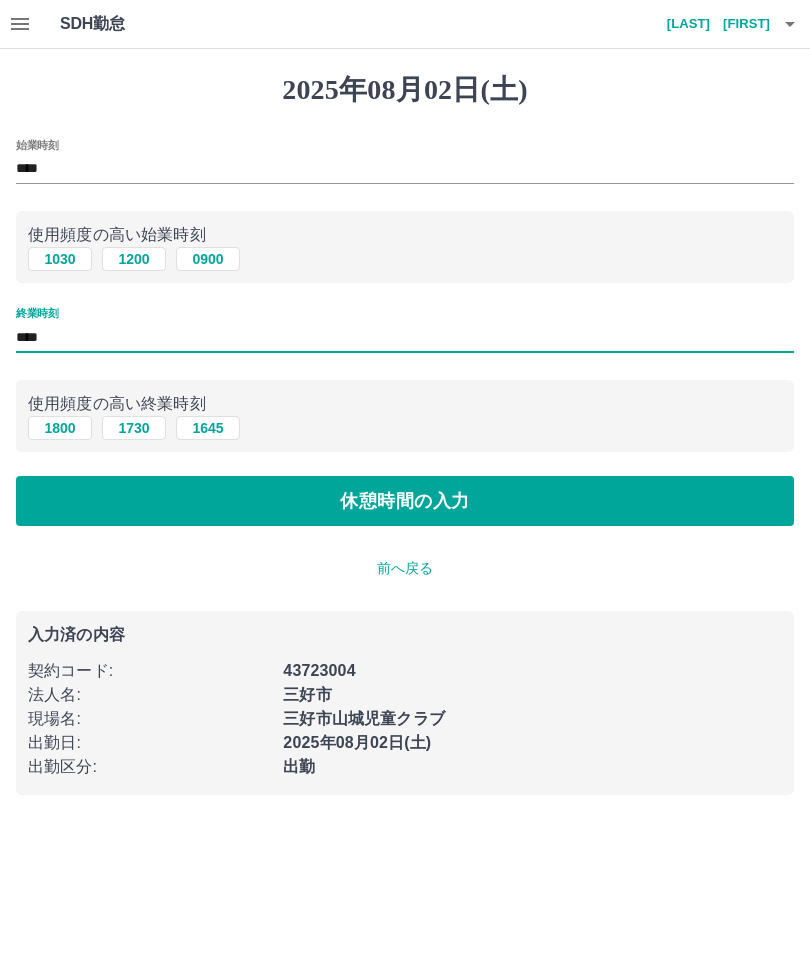 type on "****" 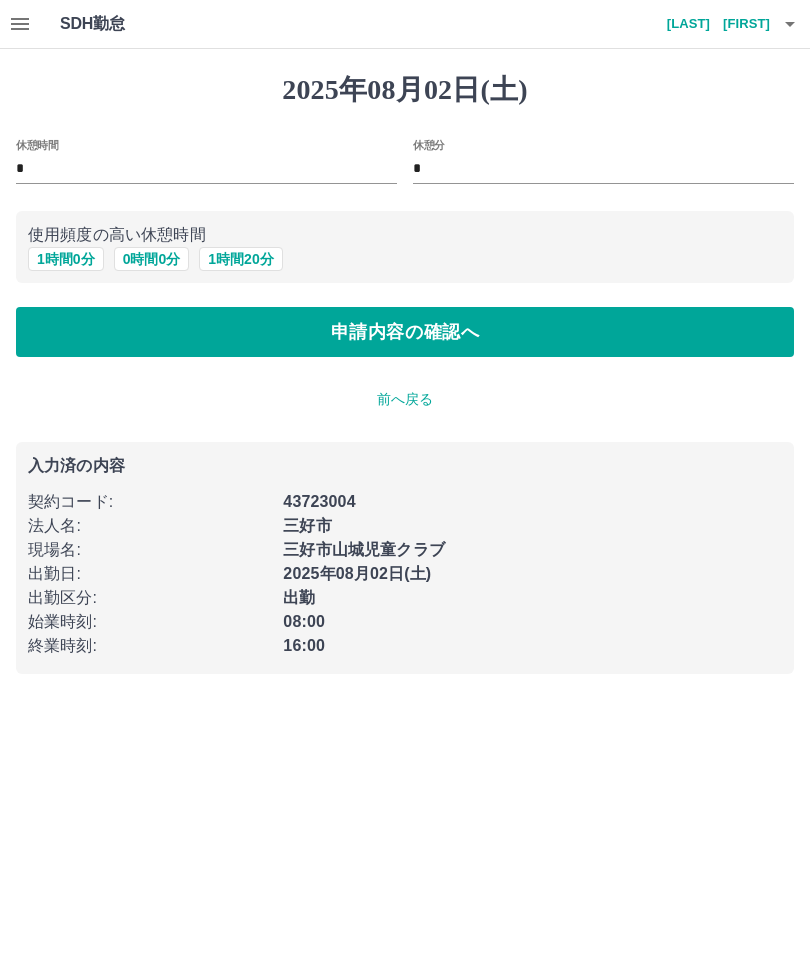 click on "1 時間 0 分" at bounding box center [66, 259] 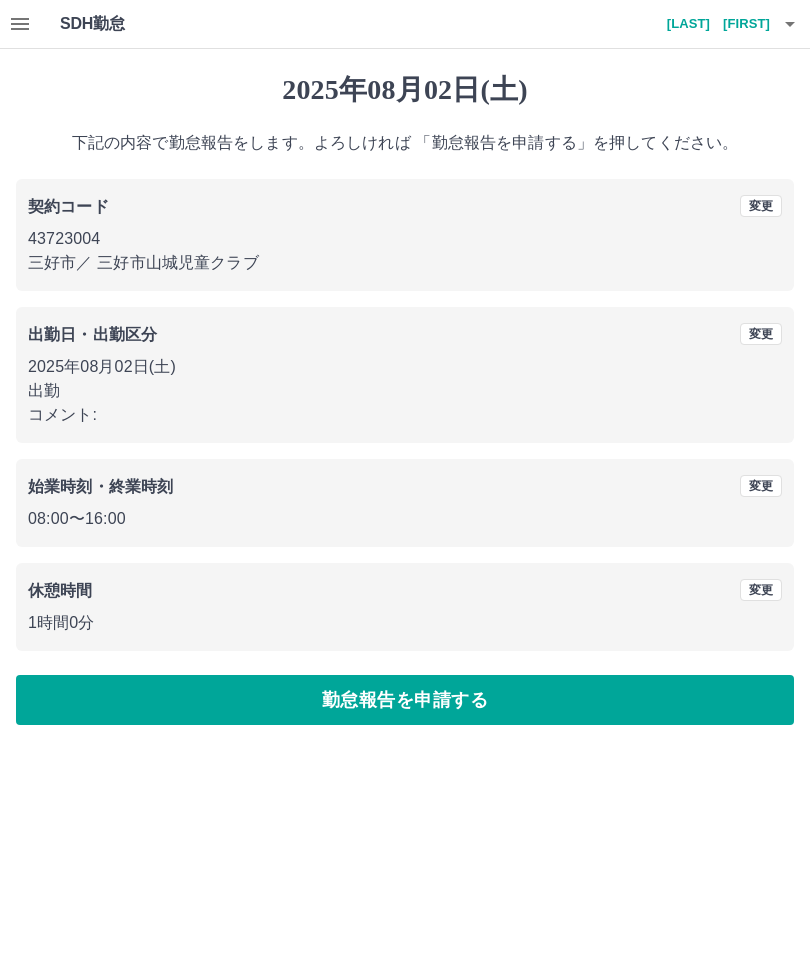 click on "変更" at bounding box center [761, 334] 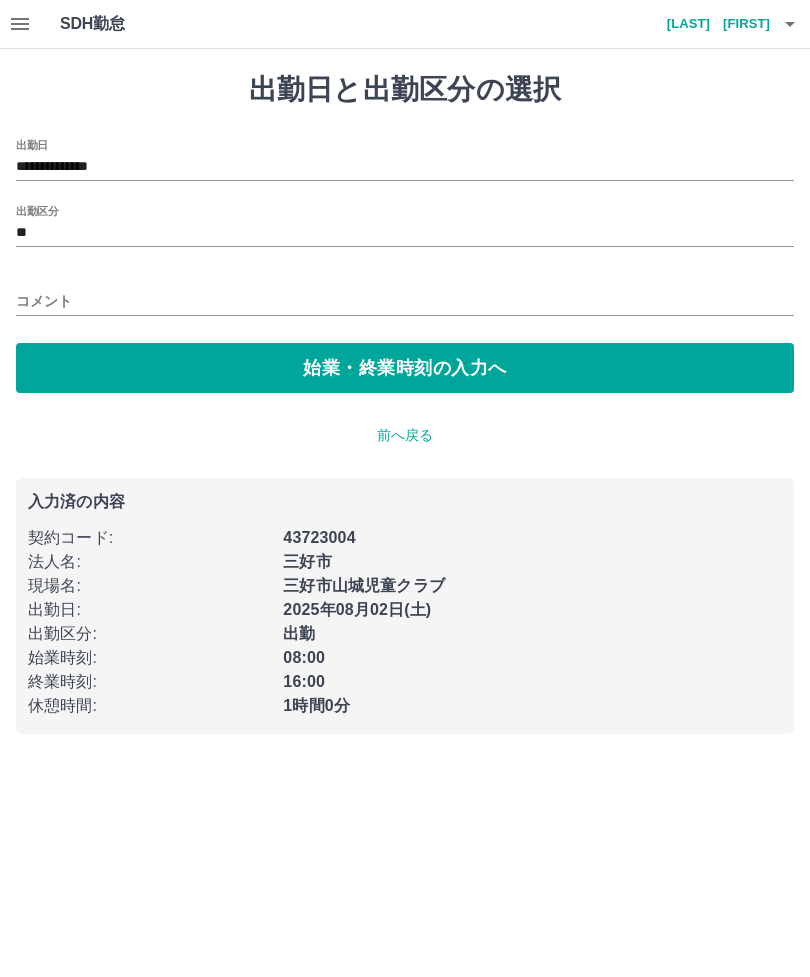 click on "コメント" at bounding box center (405, 301) 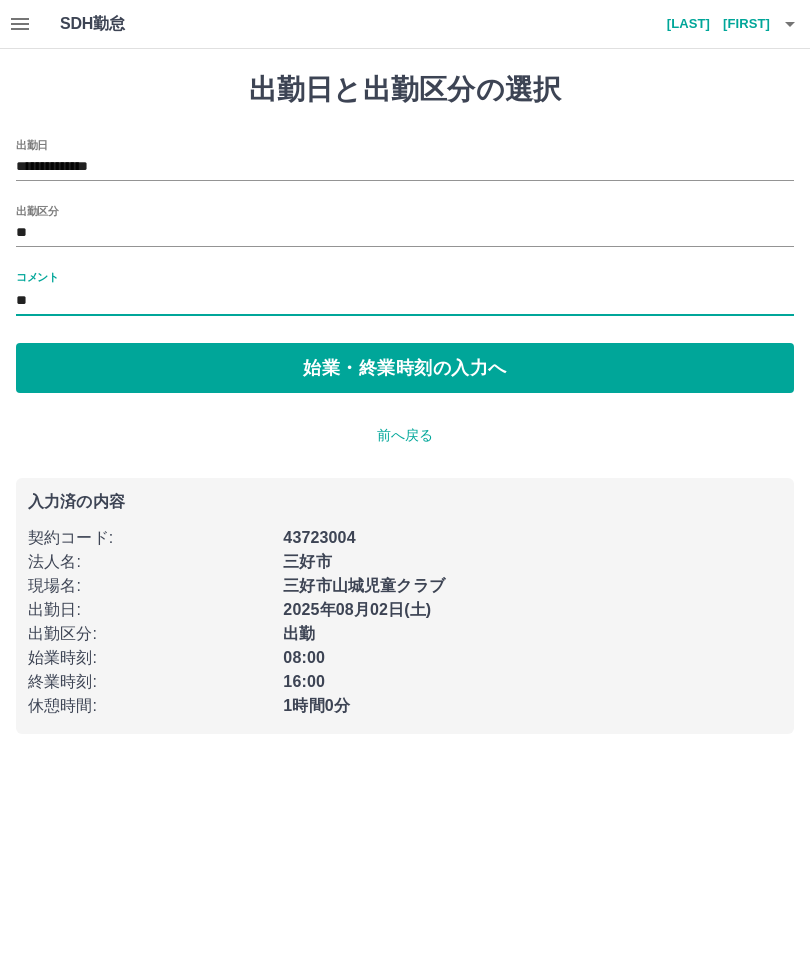 type on "*" 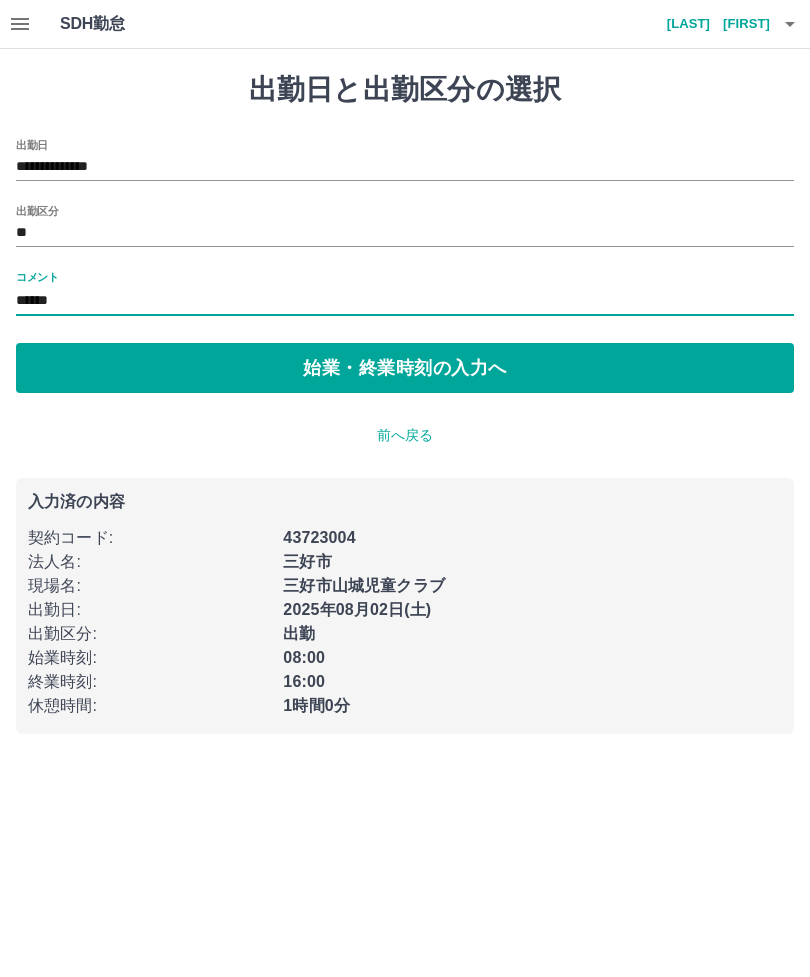 click on "******" at bounding box center [405, 301] 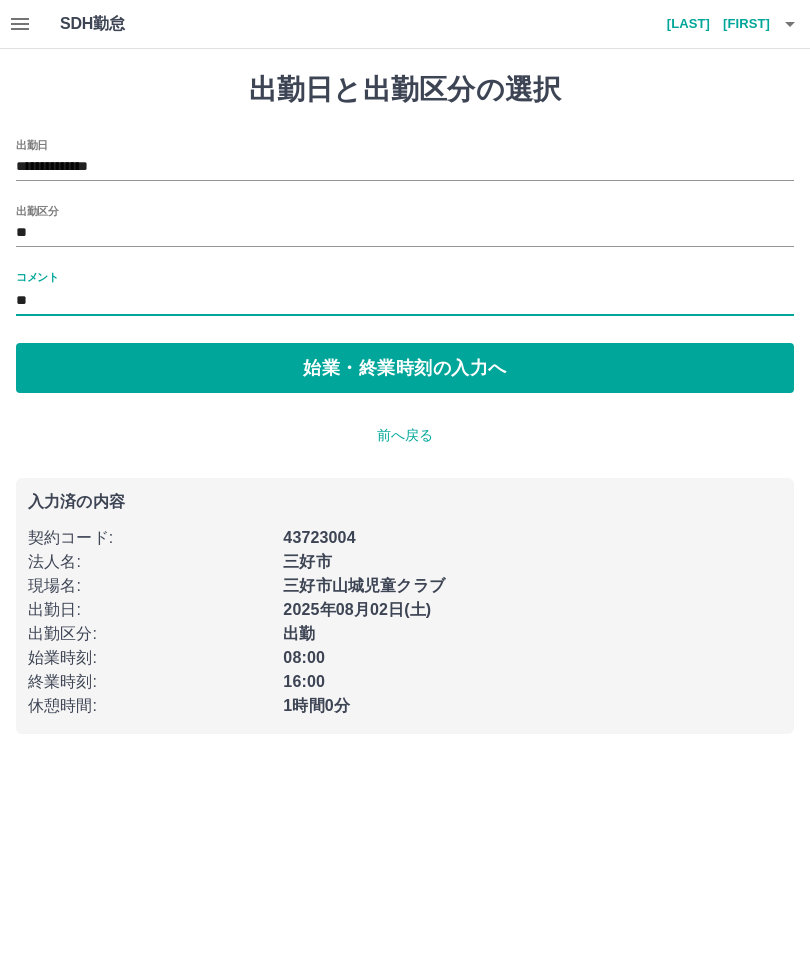 type on "*" 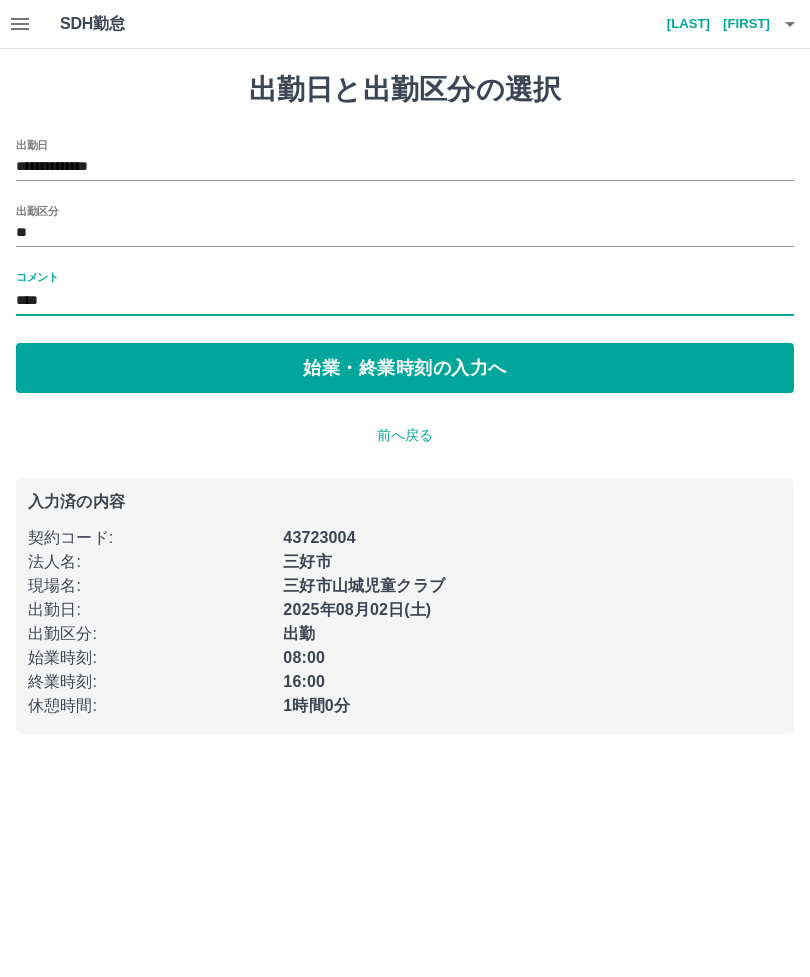 type on "*******" 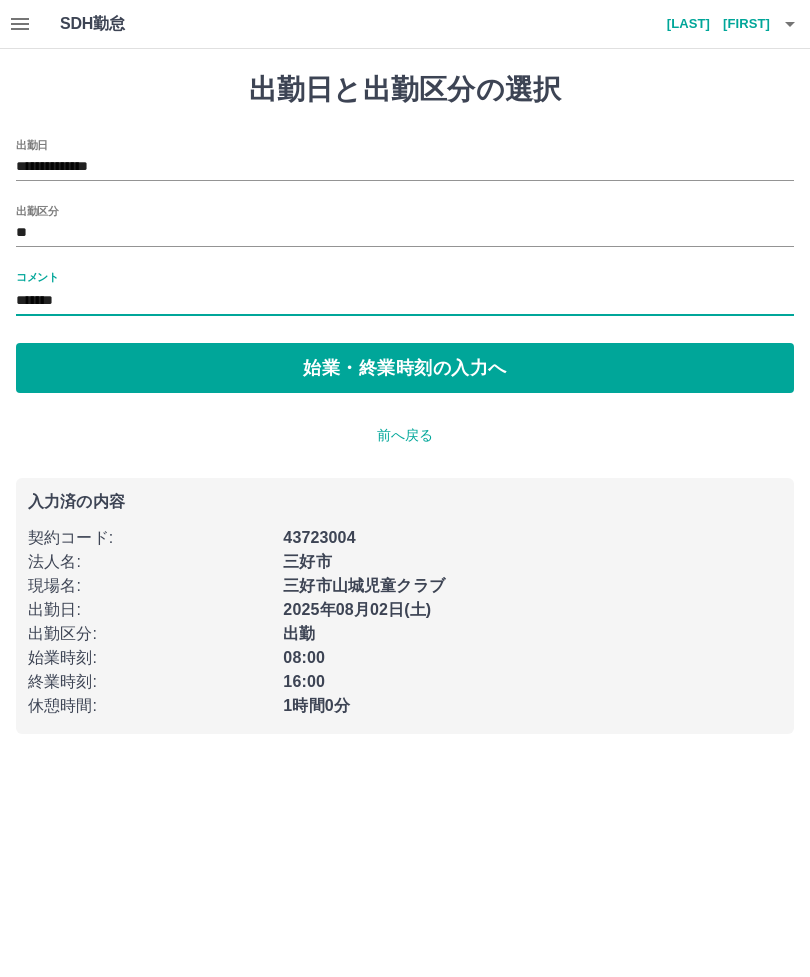 click on "始業・終業時刻の入力へ" at bounding box center [405, 368] 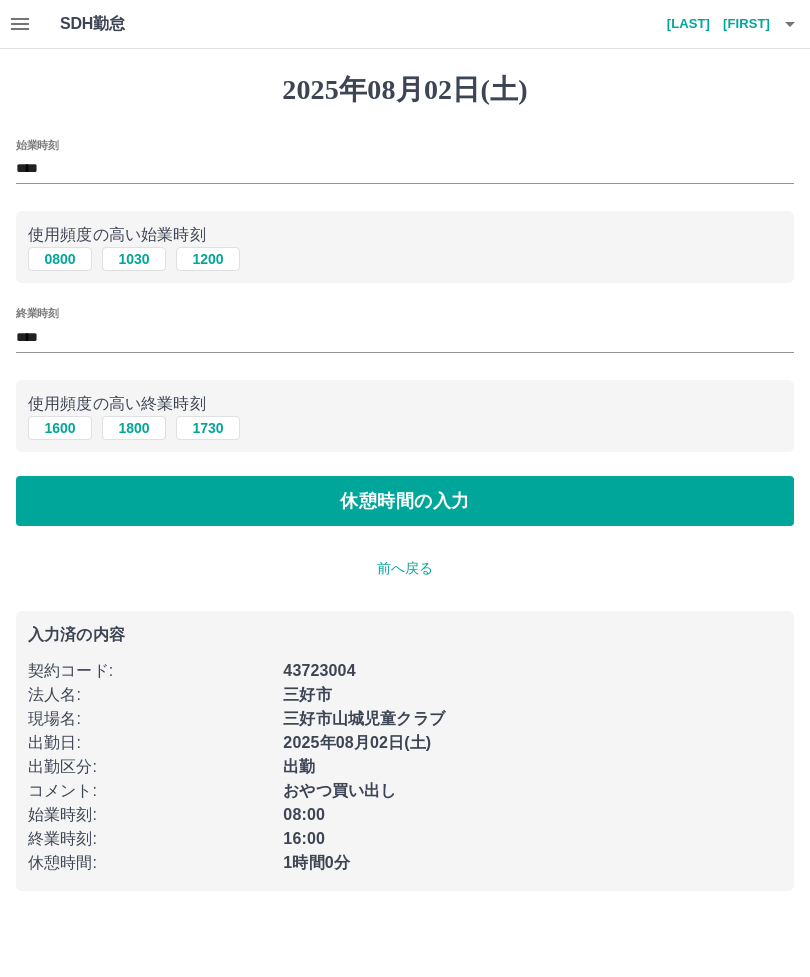 click on "休憩時間の入力" at bounding box center (405, 501) 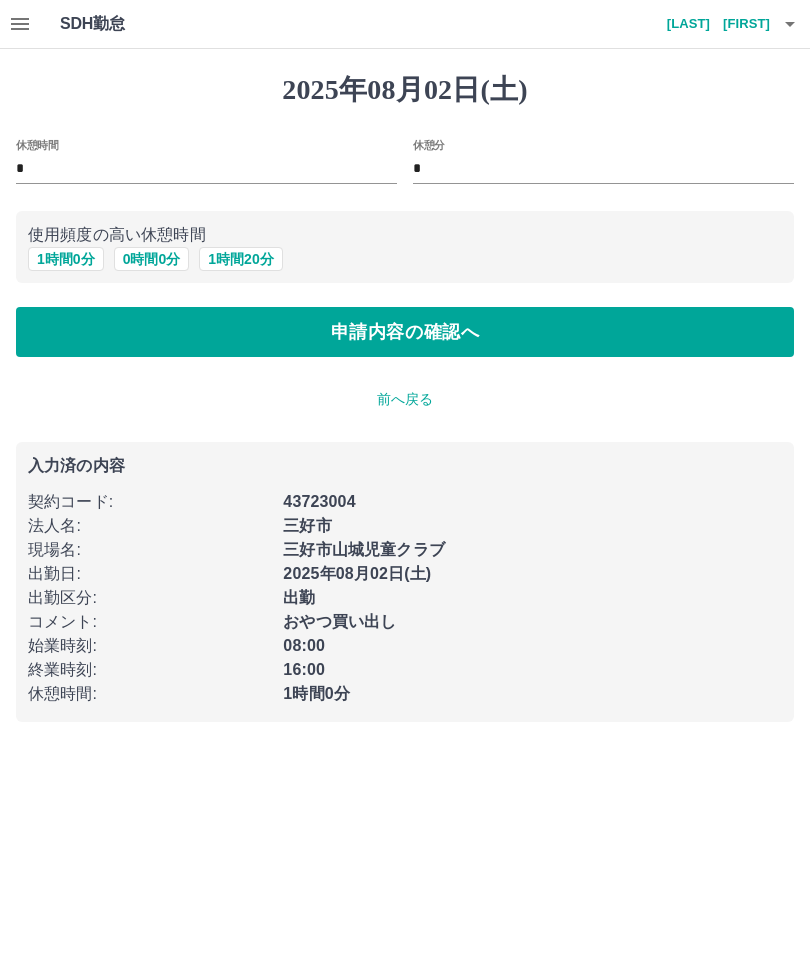 click on "申請内容の確認へ" at bounding box center [405, 332] 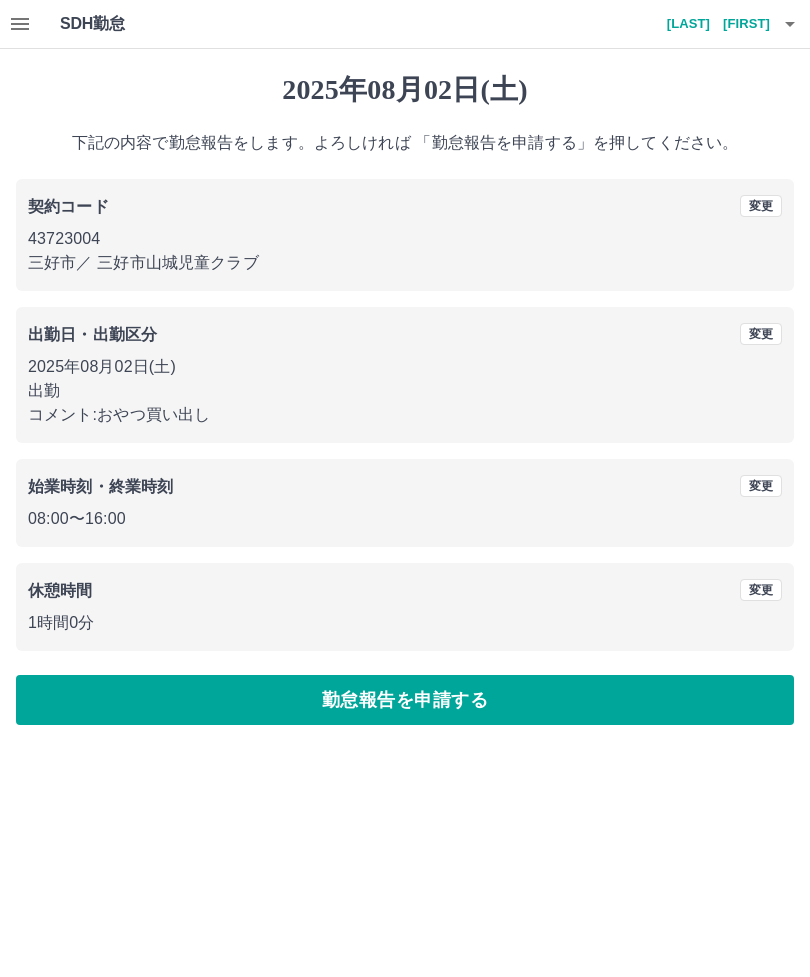 click on "勤怠報告を申請する" at bounding box center [405, 700] 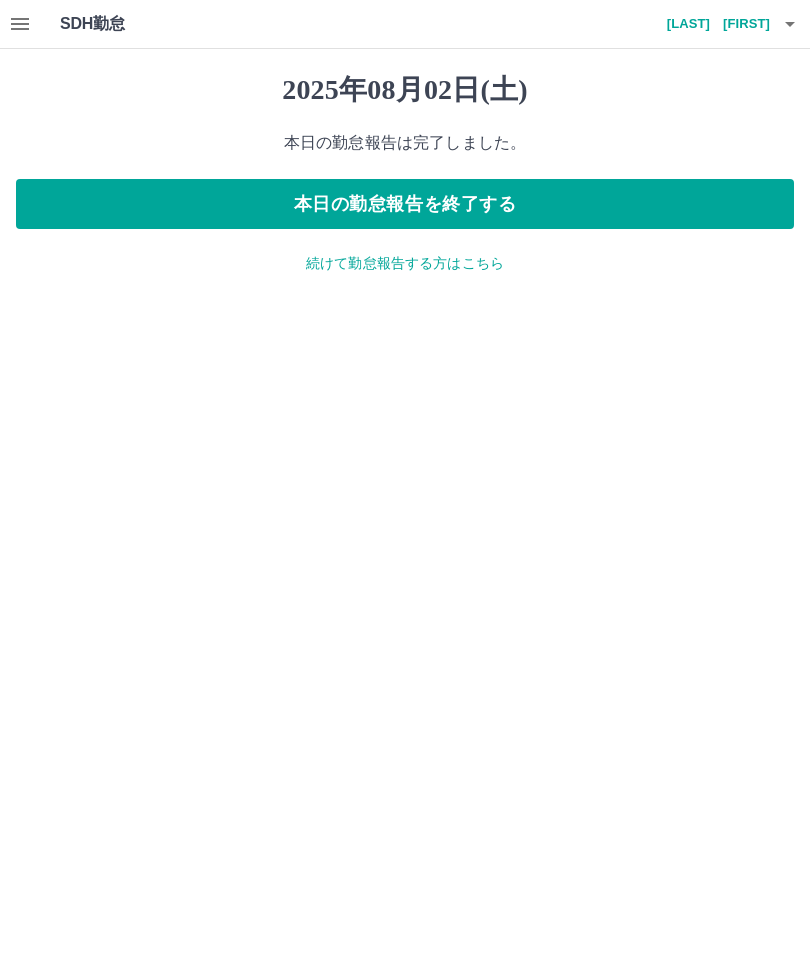 click on "本日の勤怠報告を終了する" at bounding box center (405, 204) 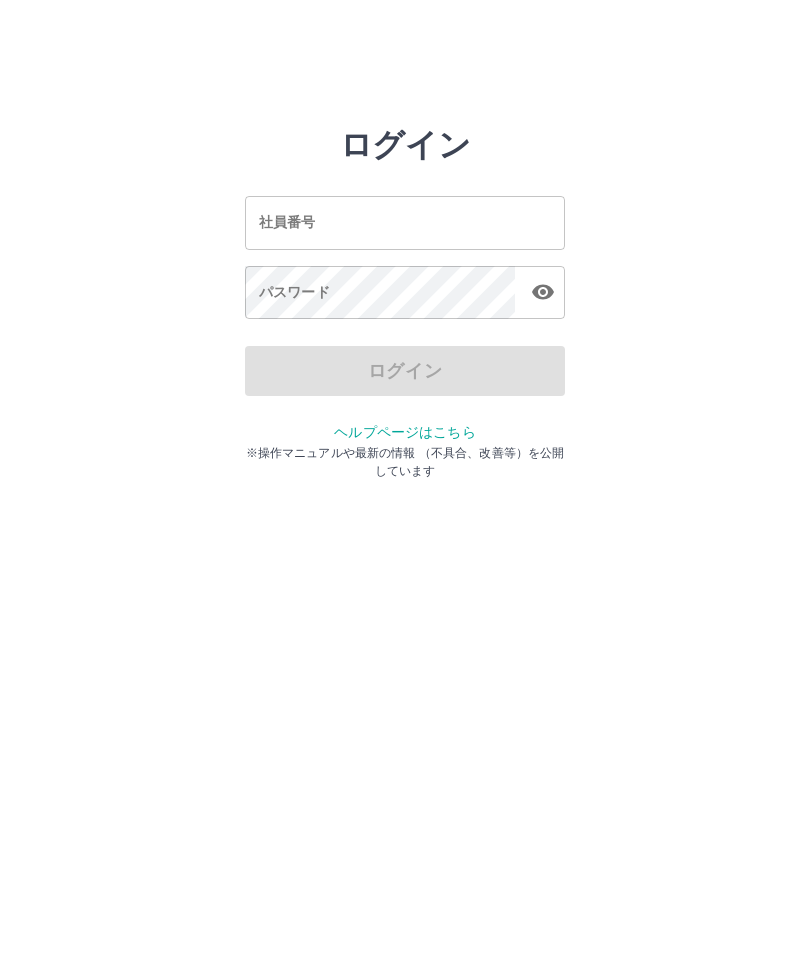scroll, scrollTop: 0, scrollLeft: 0, axis: both 